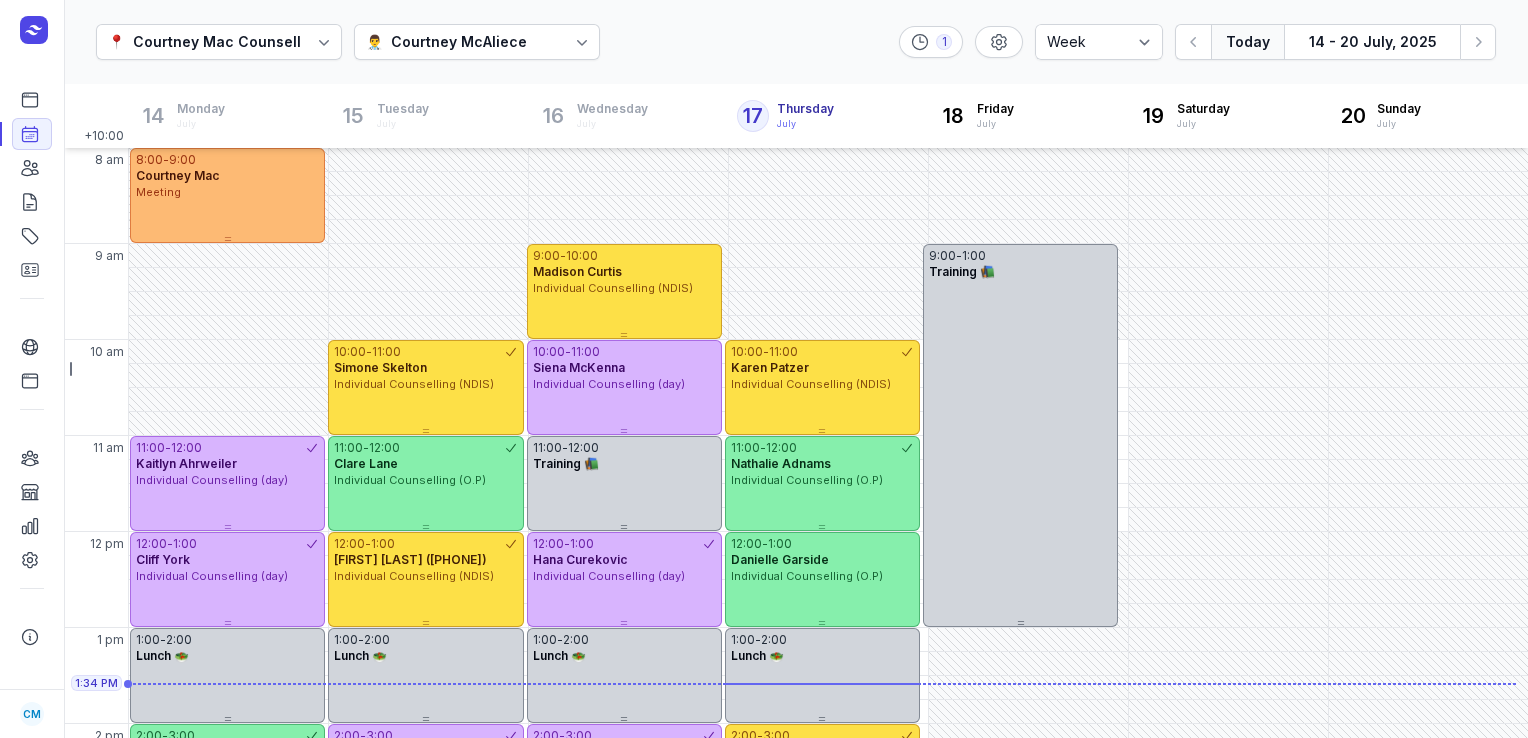 select on "week" 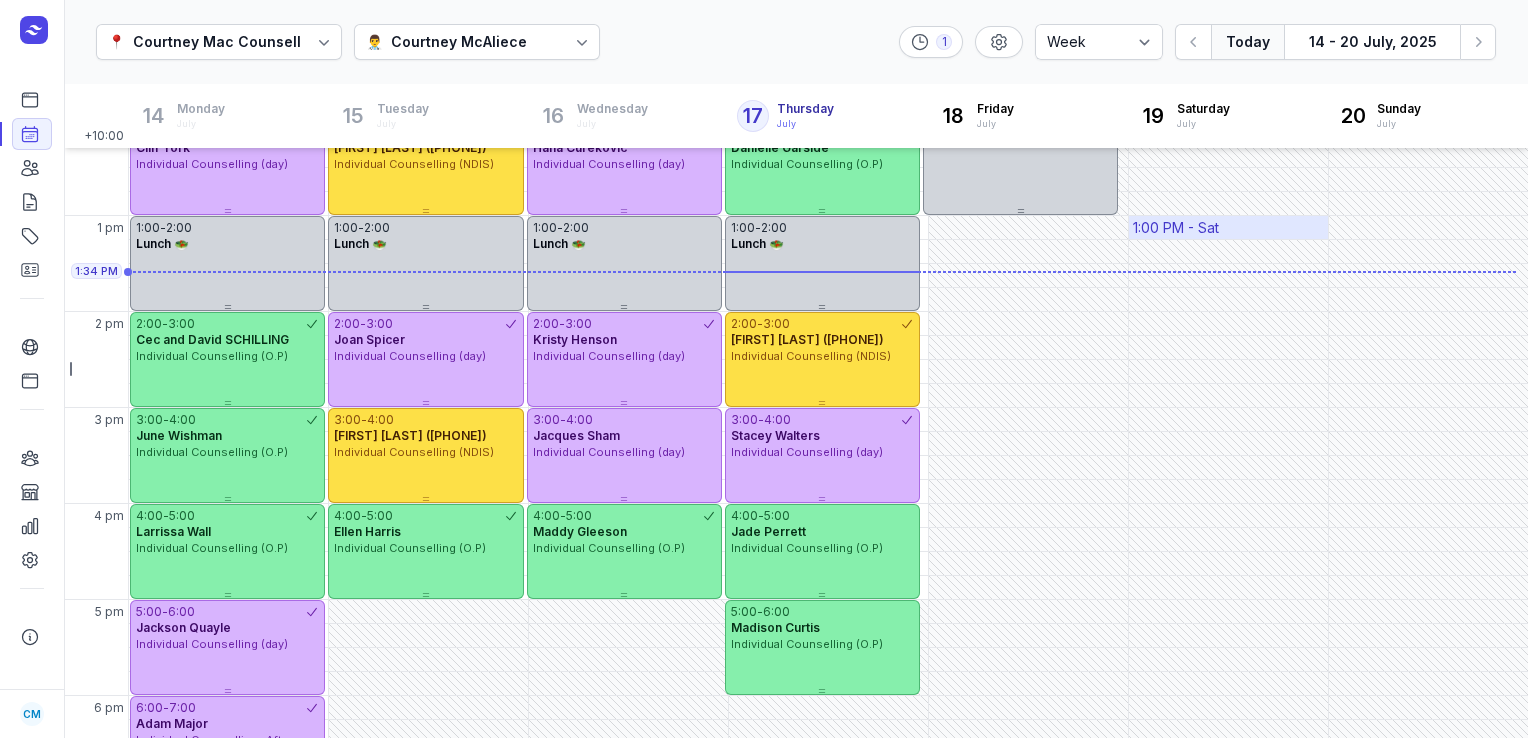 scroll, scrollTop: 432, scrollLeft: 0, axis: vertical 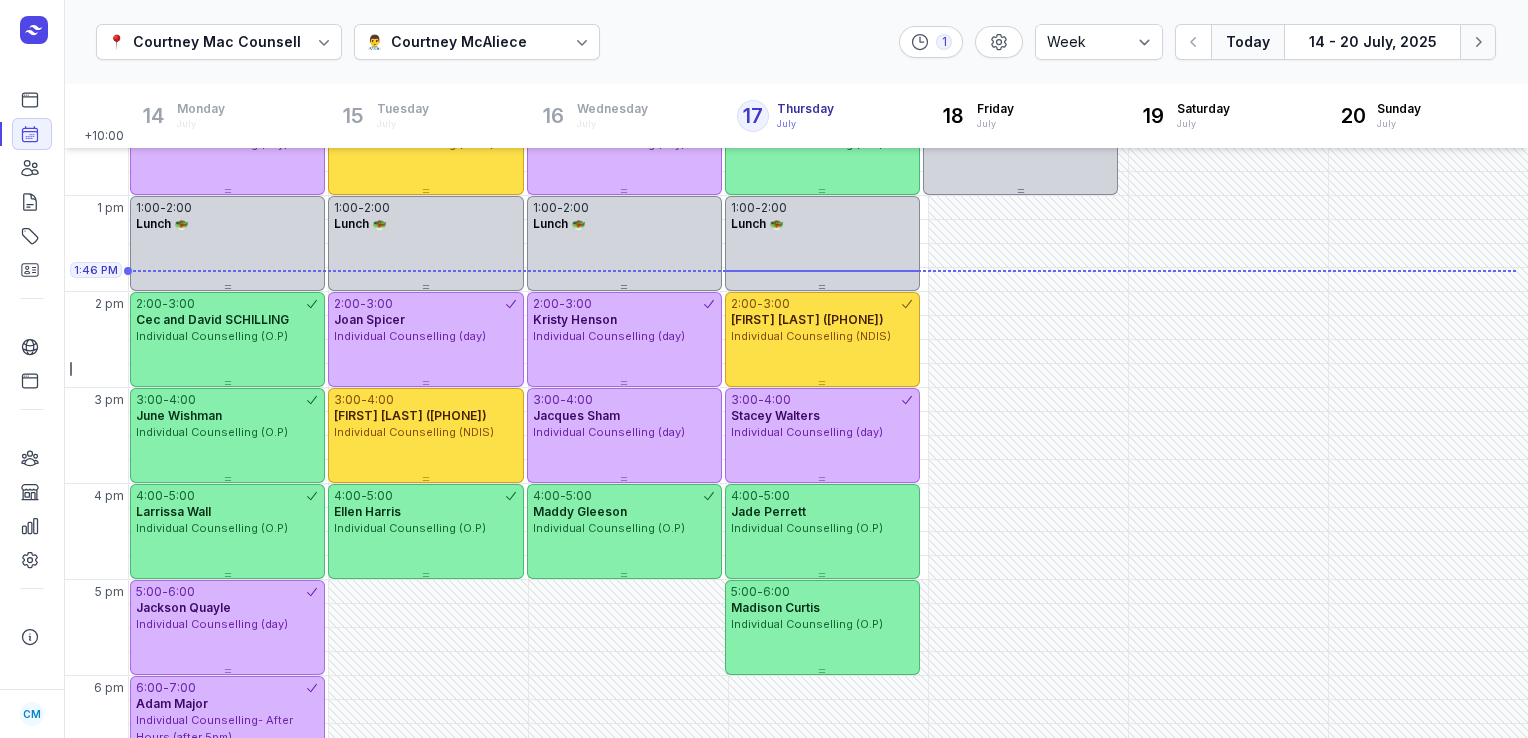 click 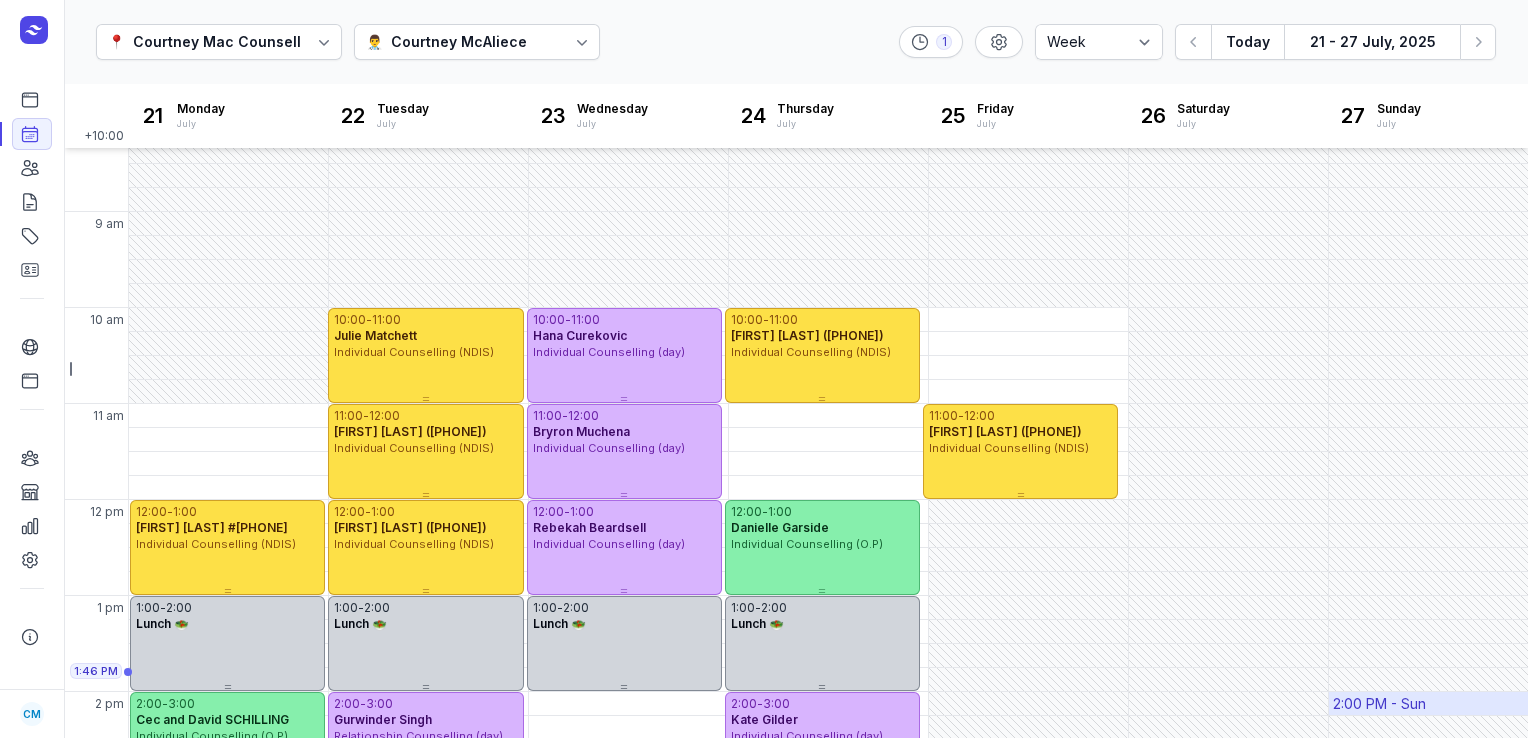 scroll, scrollTop: 32, scrollLeft: 0, axis: vertical 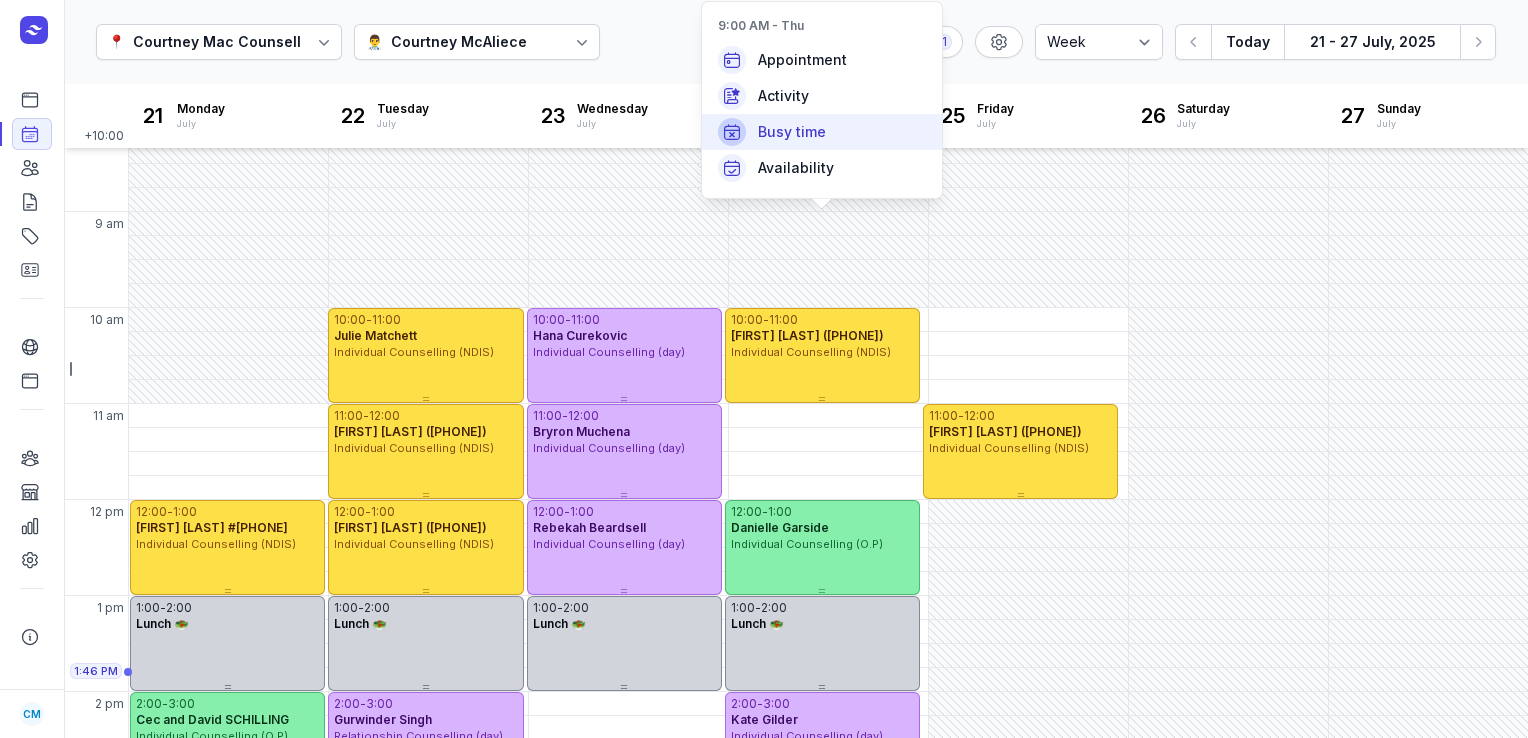 click on "Busy time" at bounding box center [822, 132] 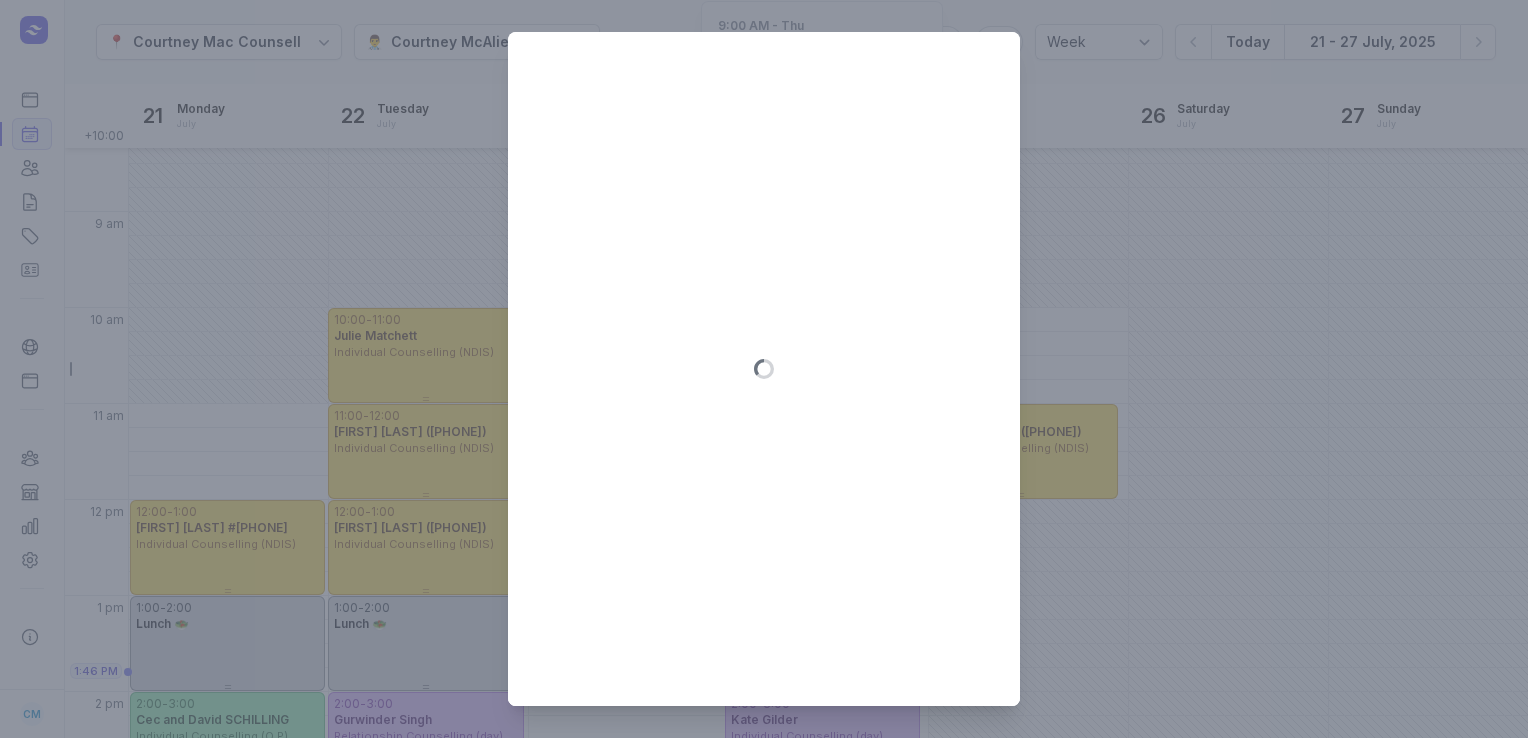 type on "[DATE]" 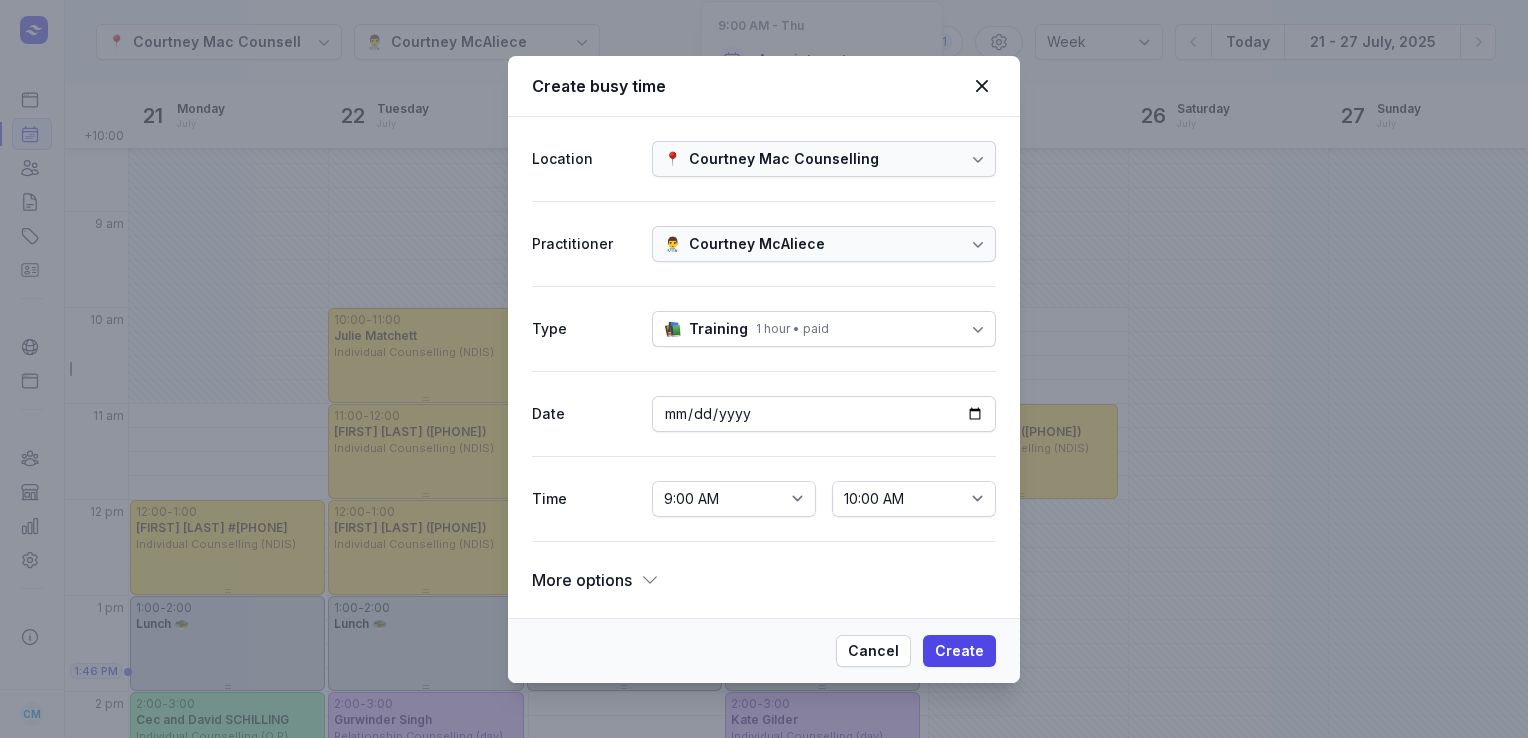 click on "📚 Training 1 hour • paid" at bounding box center [824, 329] 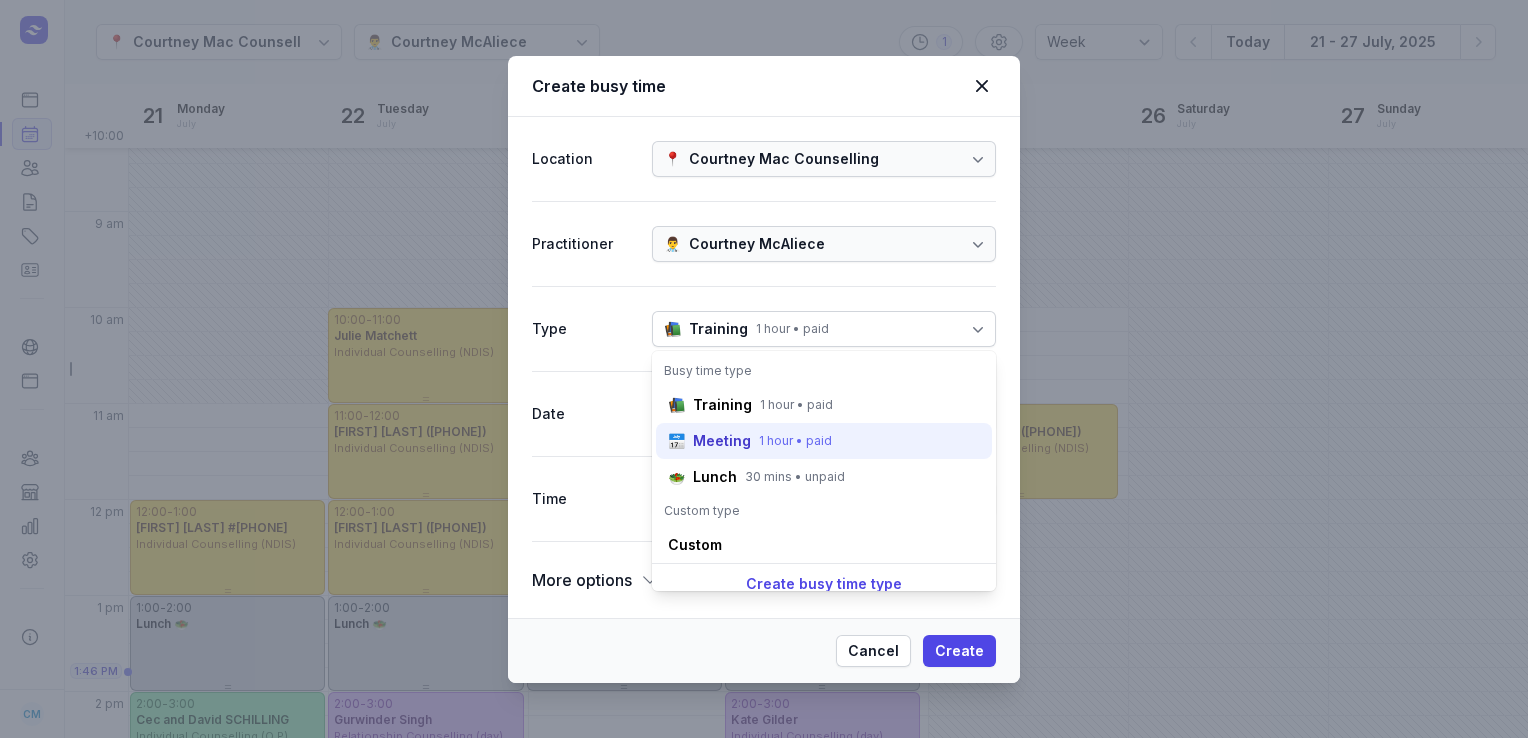 click on "Meeting" at bounding box center (722, 441) 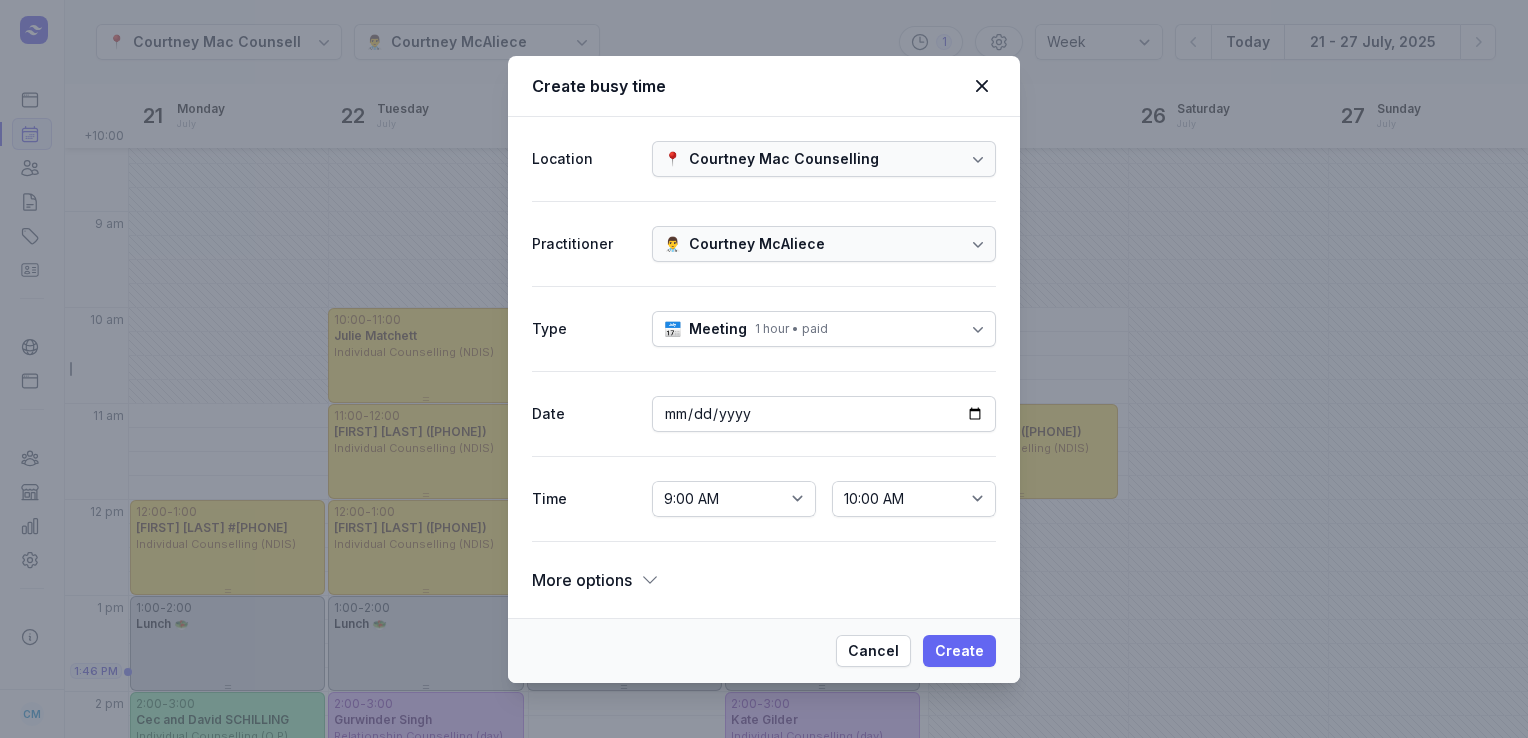 click on "Create" at bounding box center [959, 651] 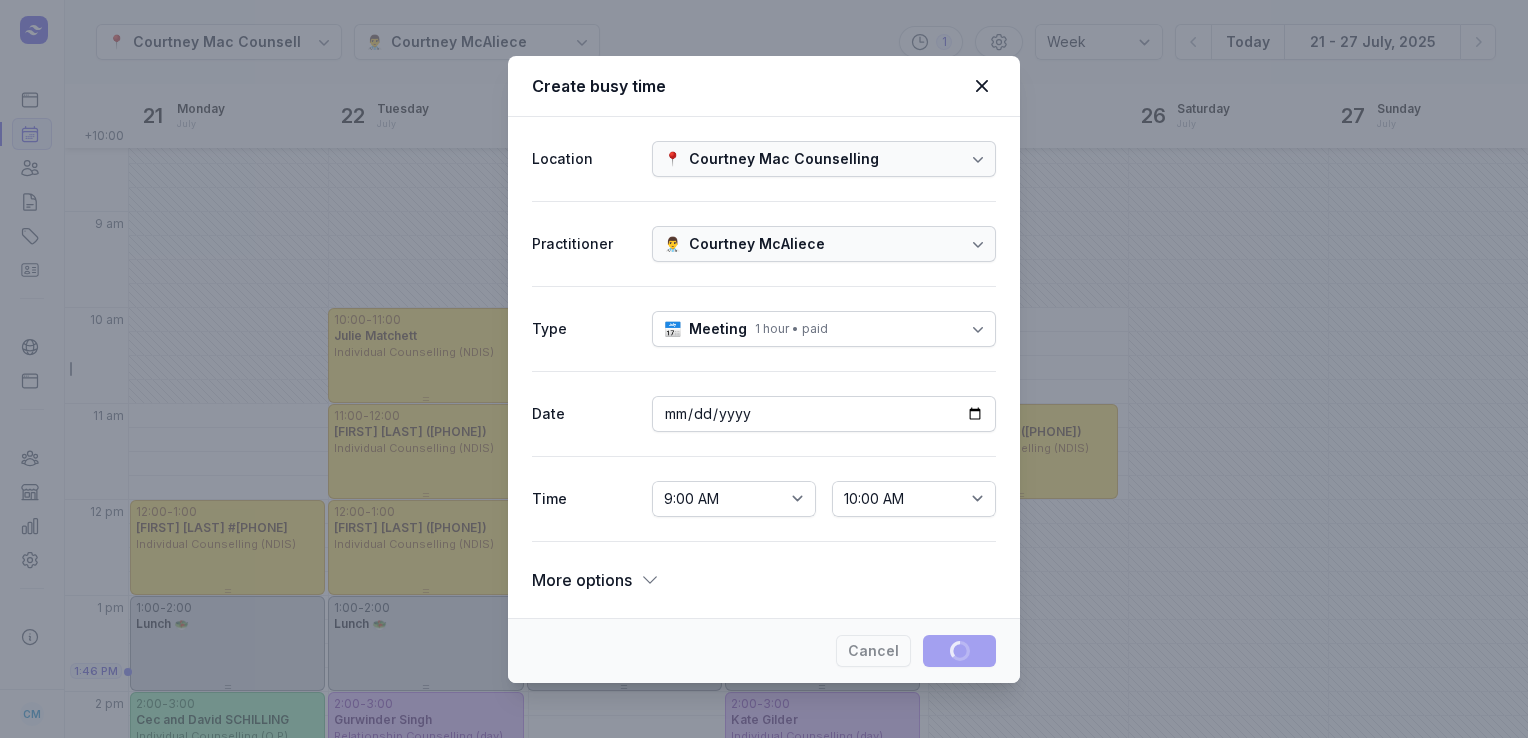 type 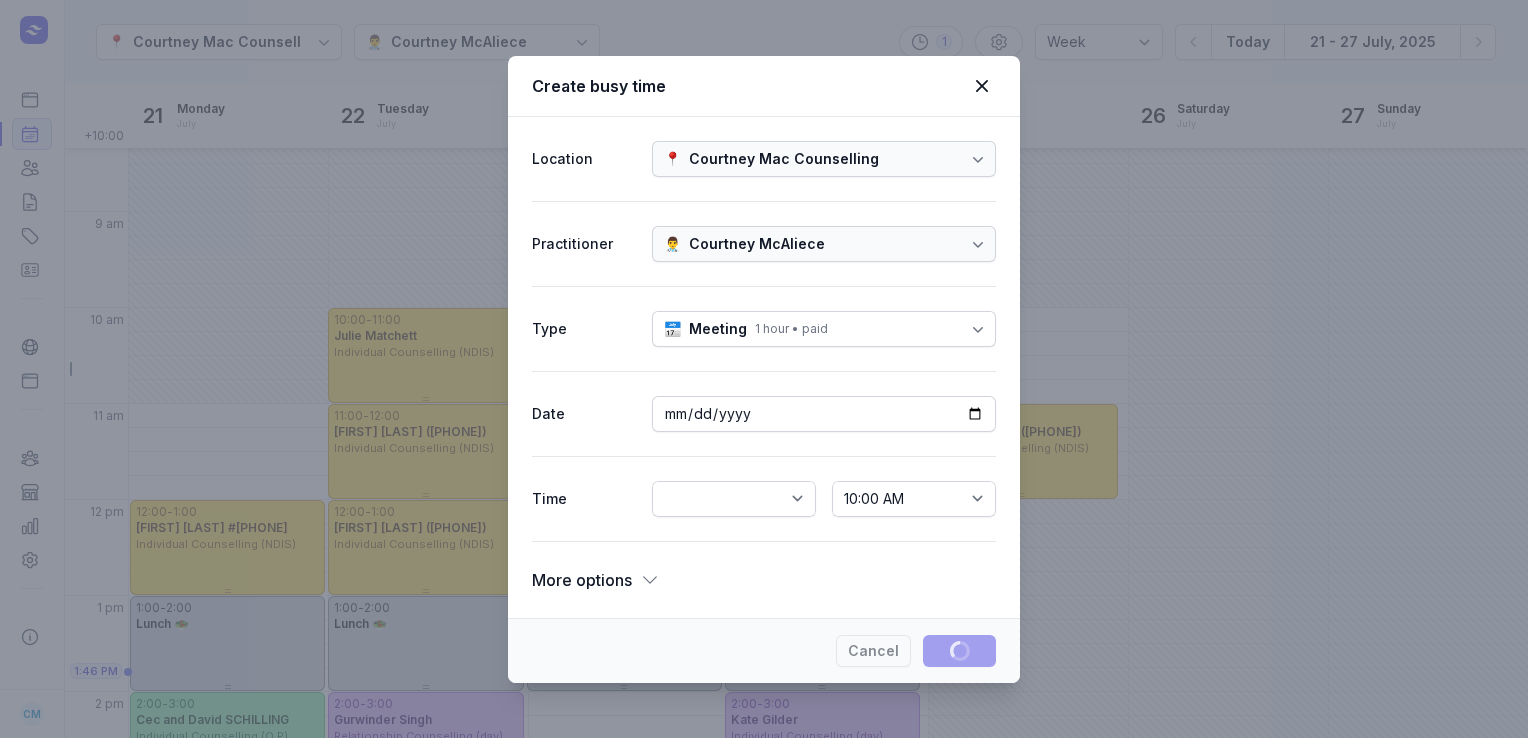 select 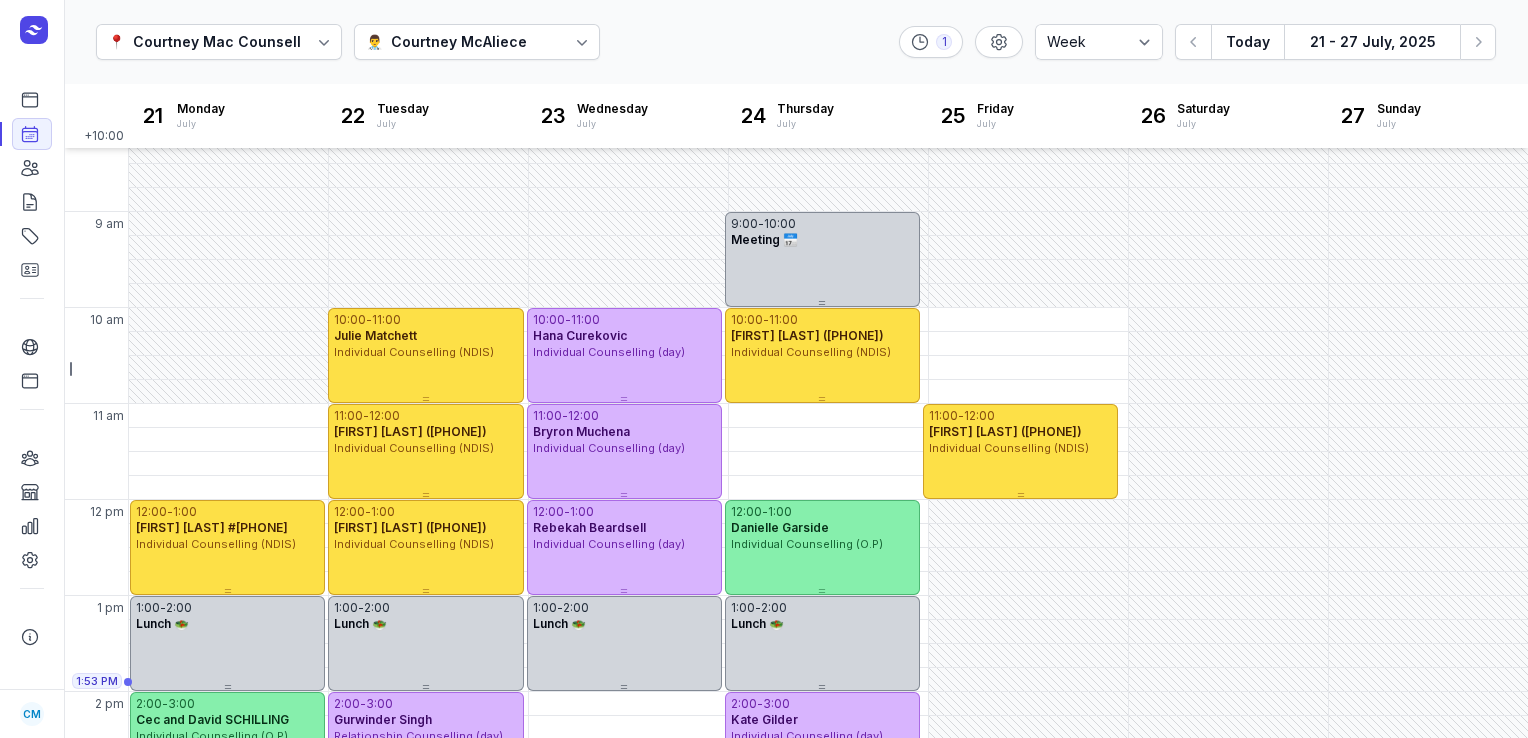 click 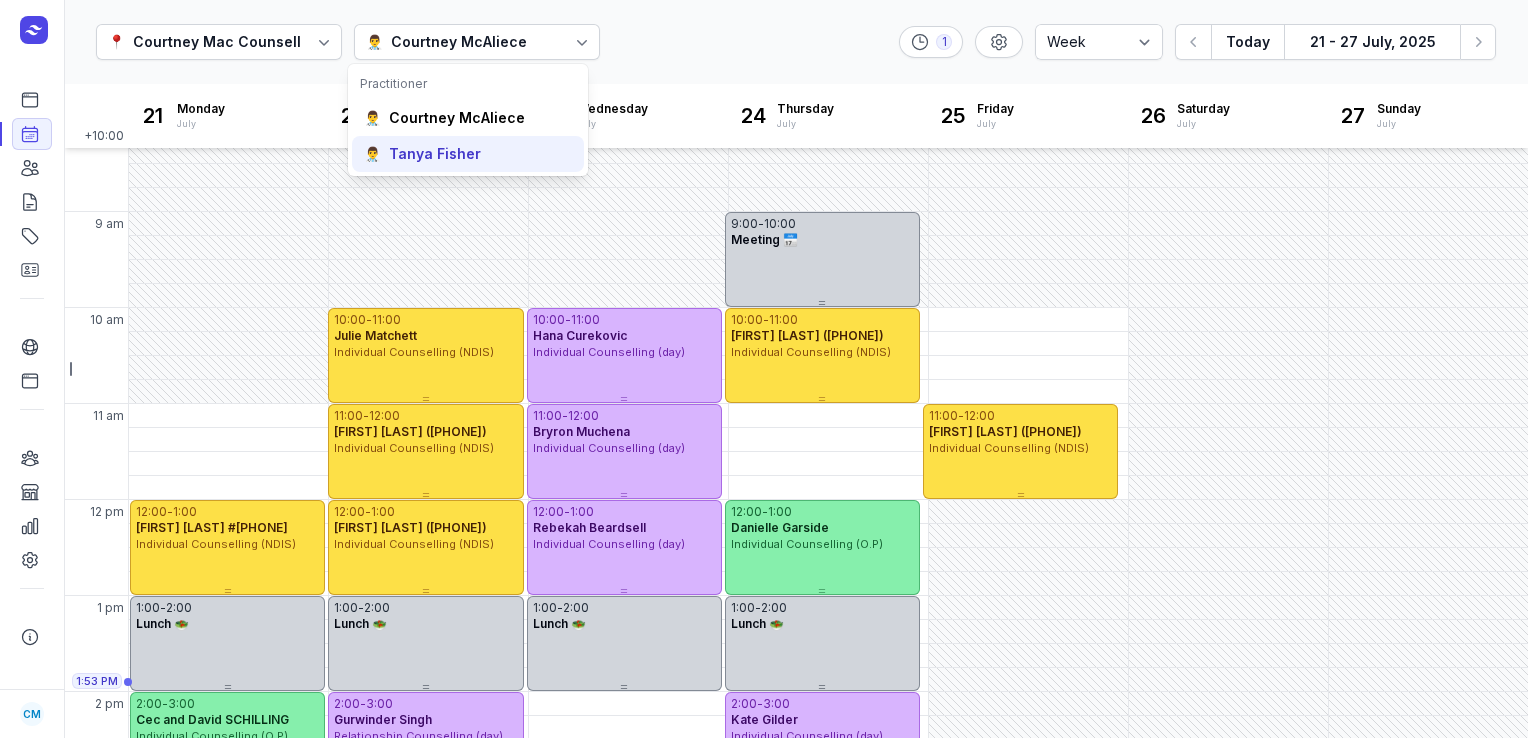 click on "Tanya Fisher" at bounding box center [435, 154] 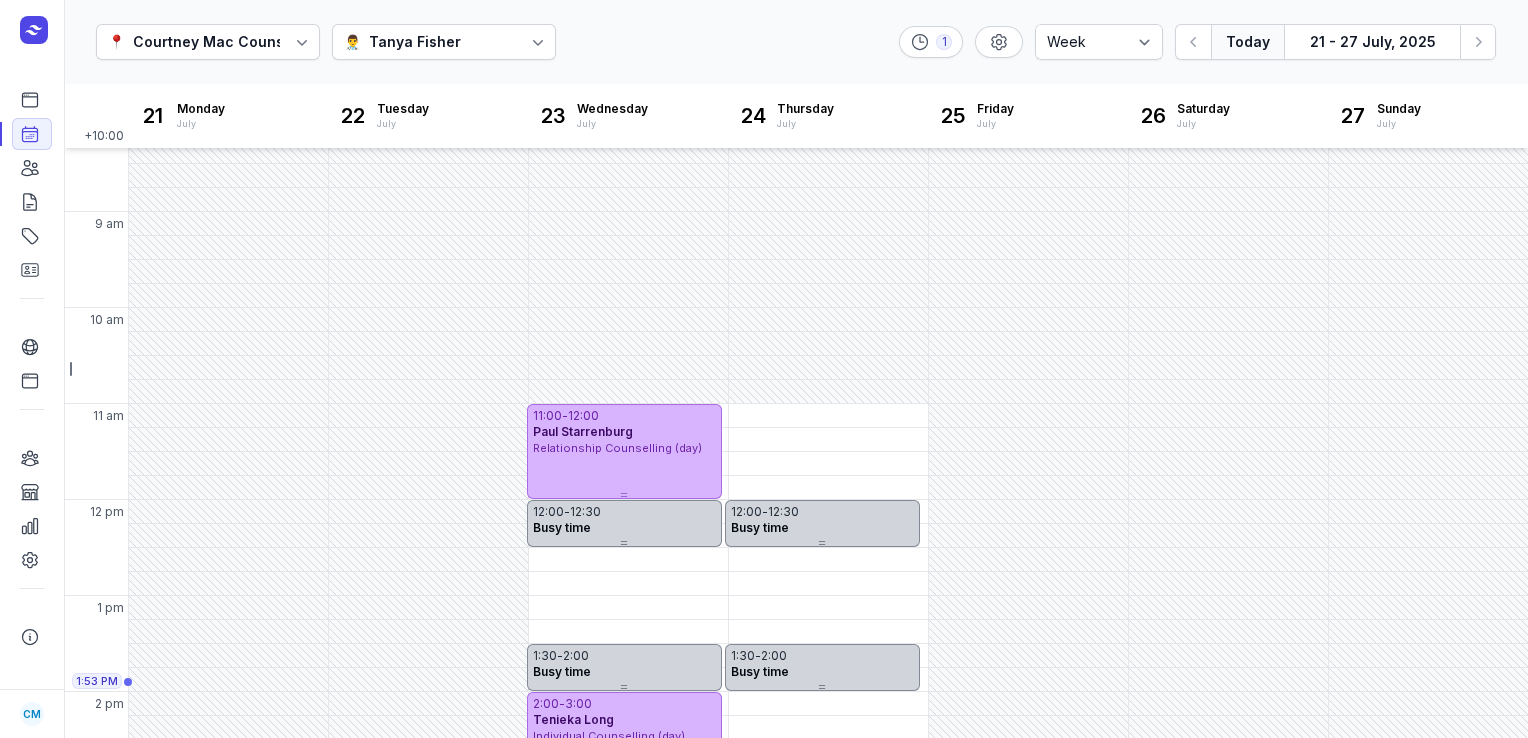 click on "Today" at bounding box center [1247, 42] 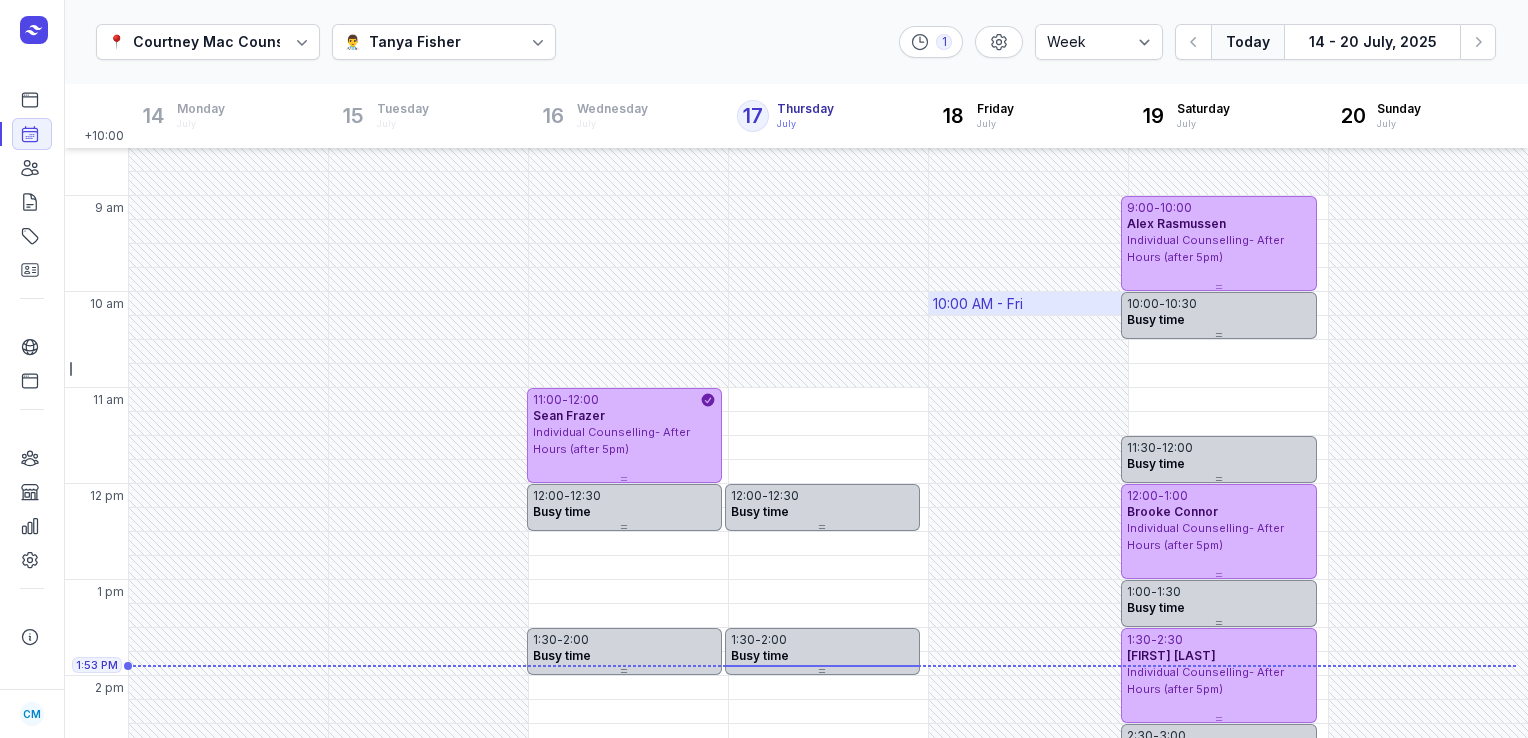 scroll, scrollTop: 46, scrollLeft: 0, axis: vertical 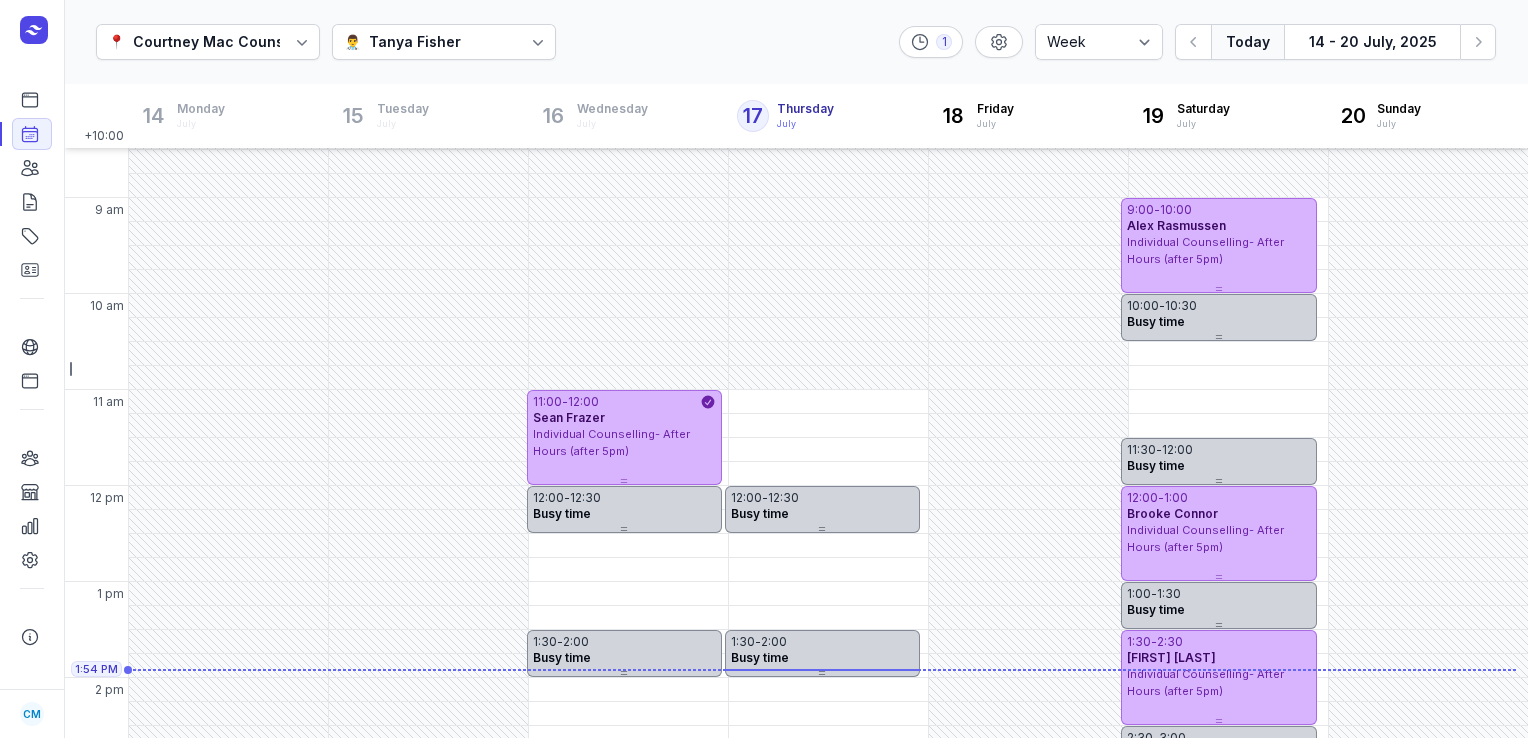 click on "👨‍⚕️ Tanya Fisher" at bounding box center [444, 42] 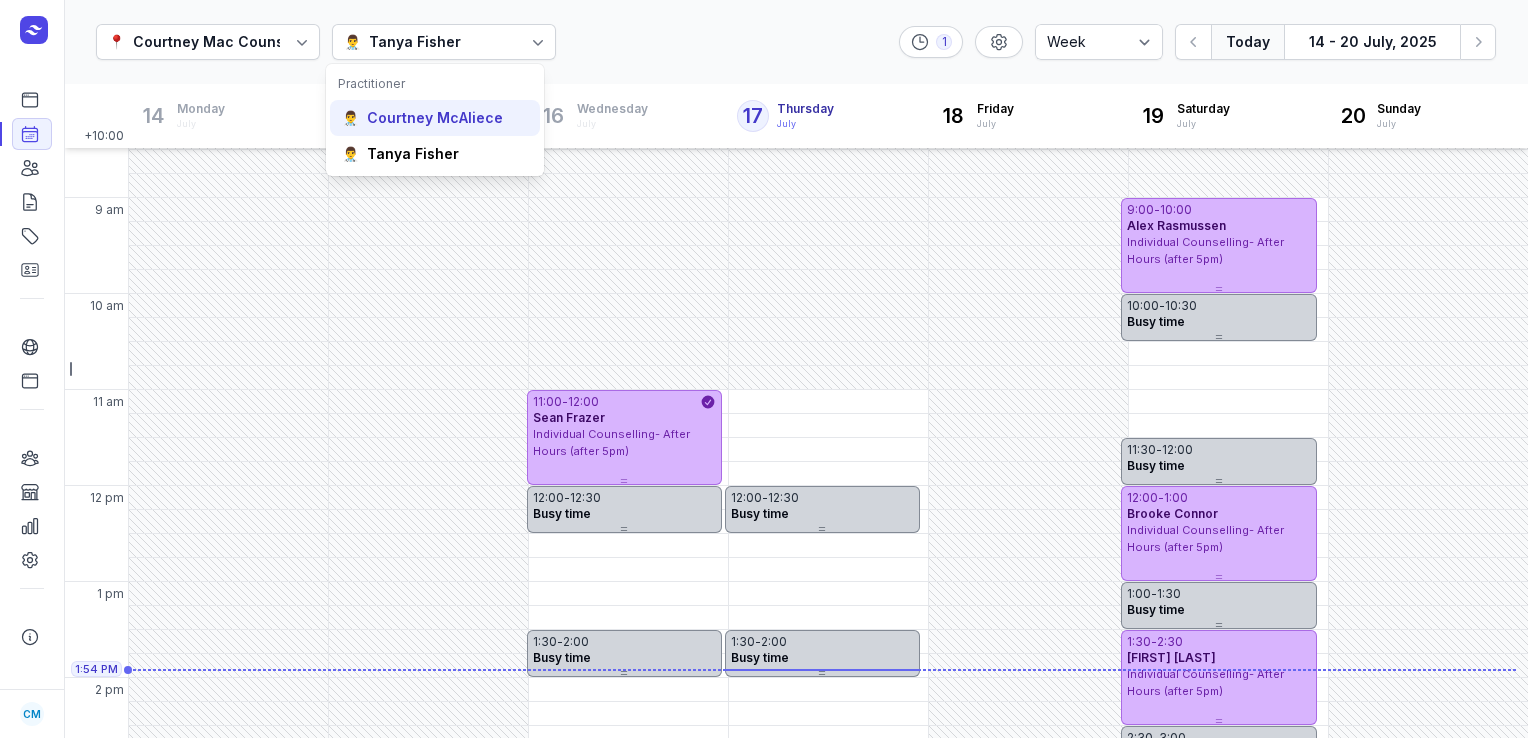 click on "👨‍⚕️ Courtney McAliece" 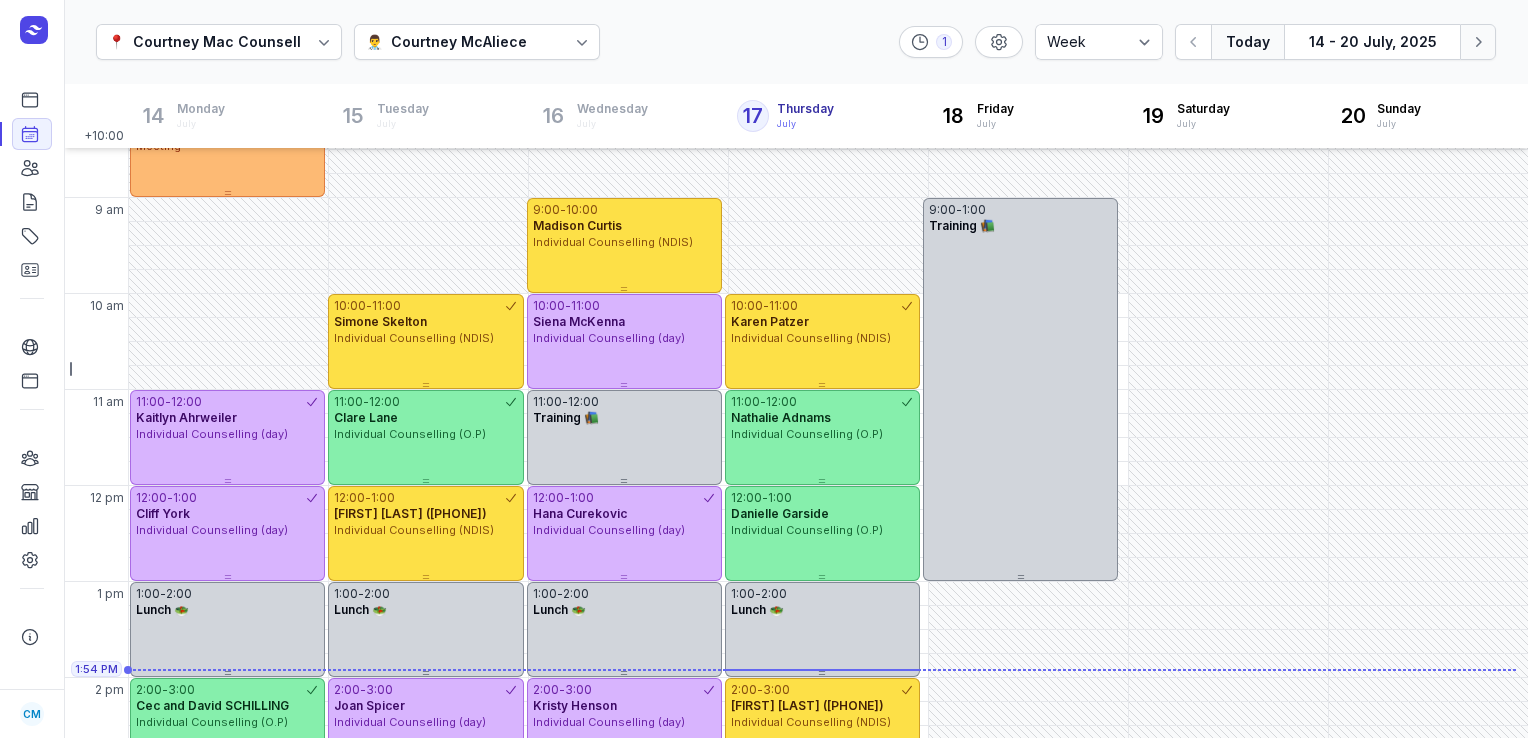 click 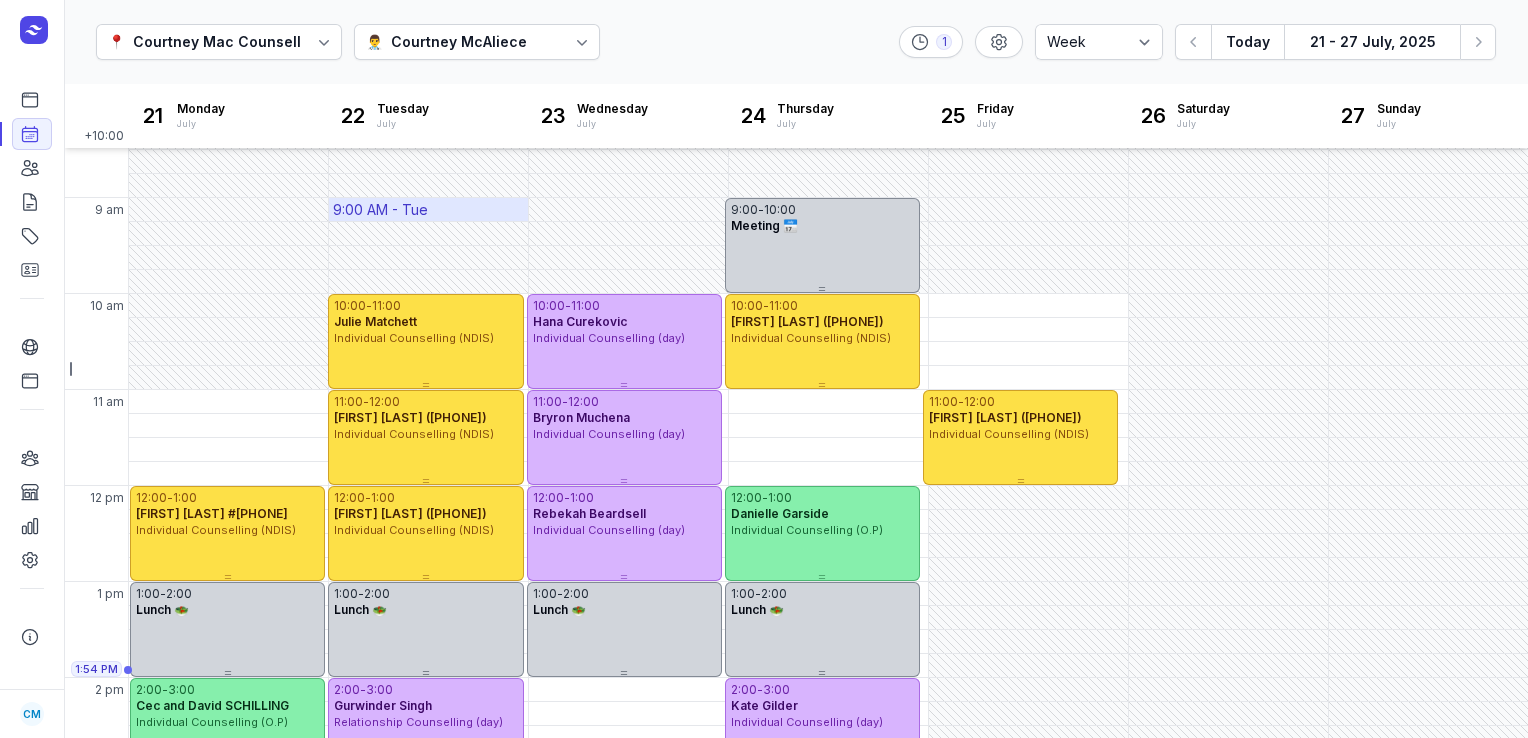 click on "9:00 AM - Tue" at bounding box center (428, 209) 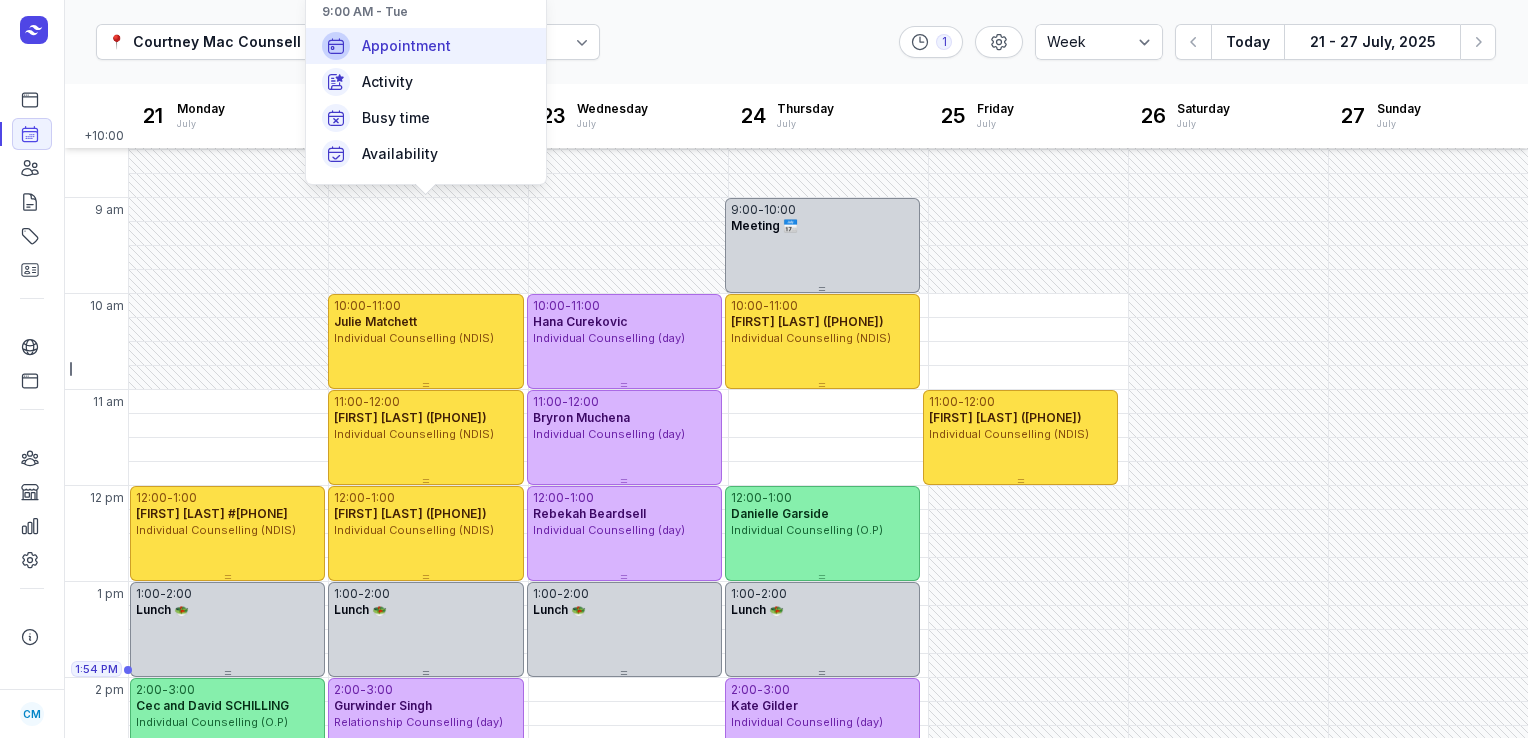 click on "Appointment" at bounding box center [406, 46] 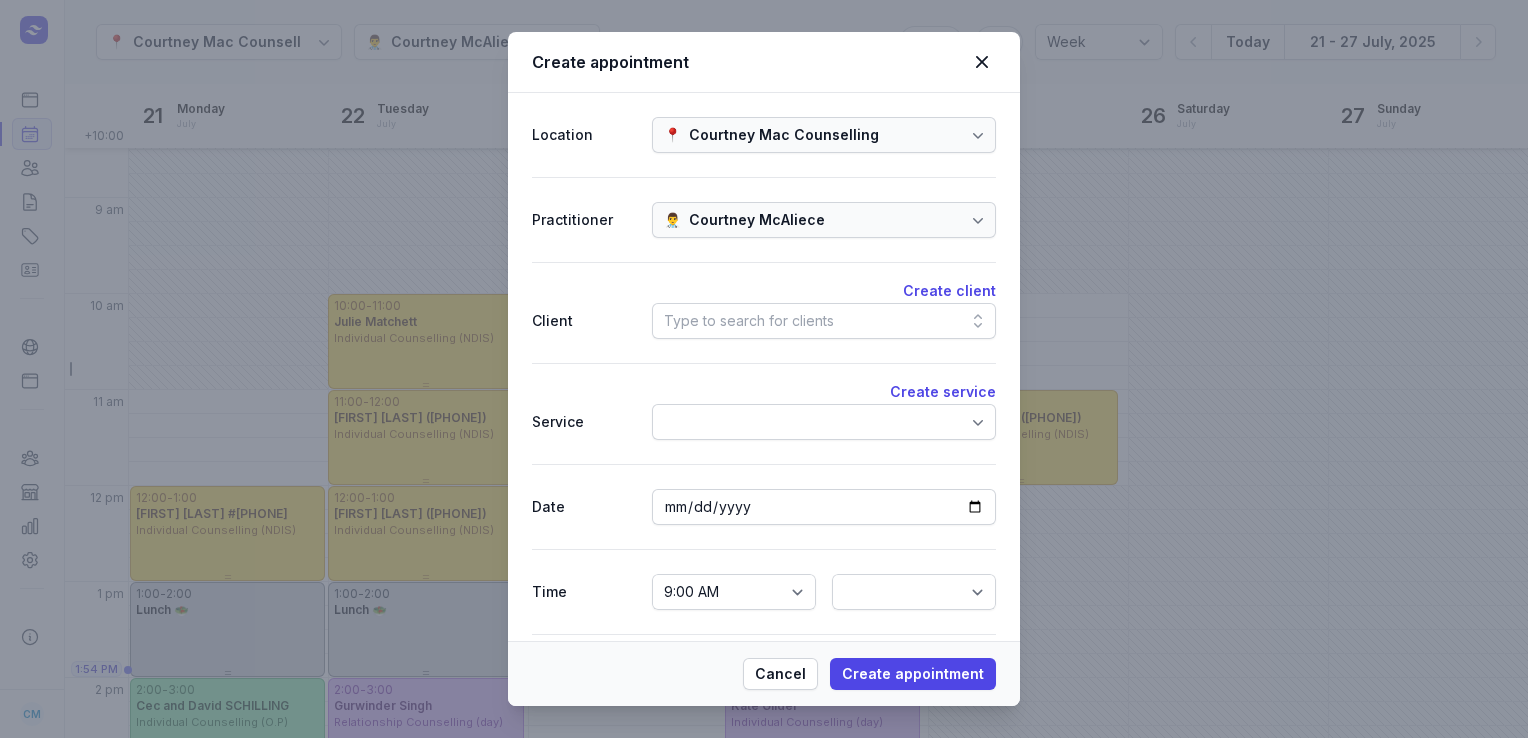 click on "Type to search for clients" 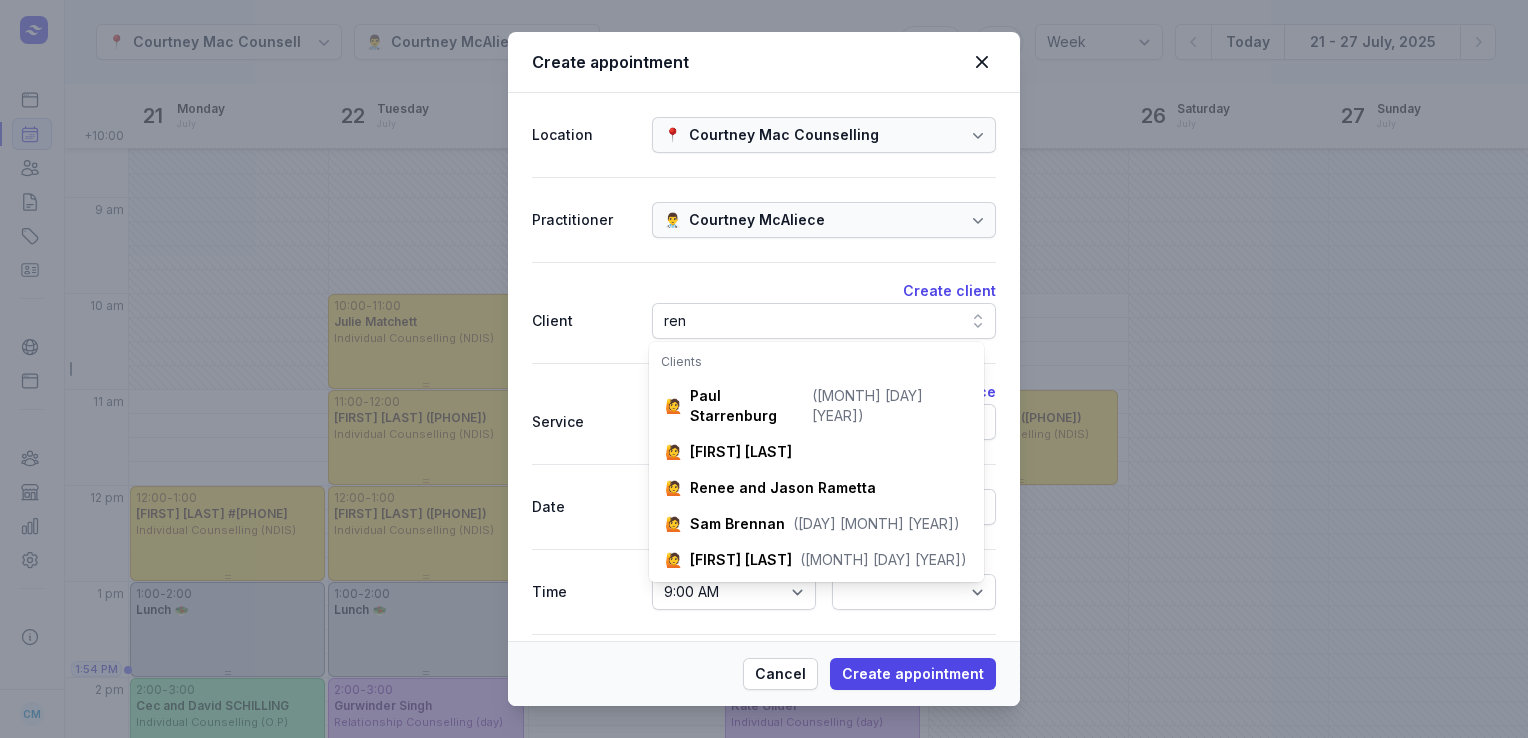 scroll, scrollTop: 0, scrollLeft: 27, axis: horizontal 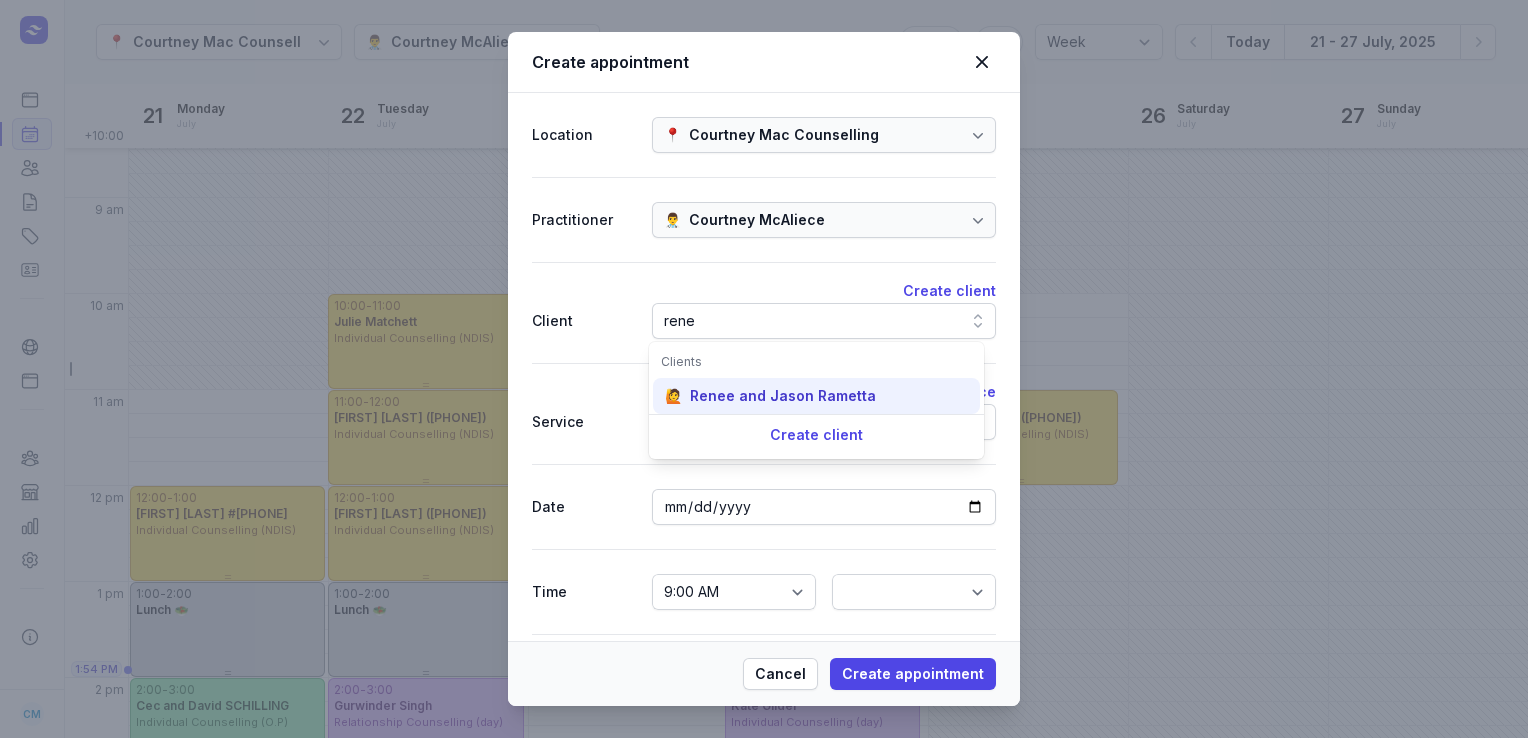type on "rene" 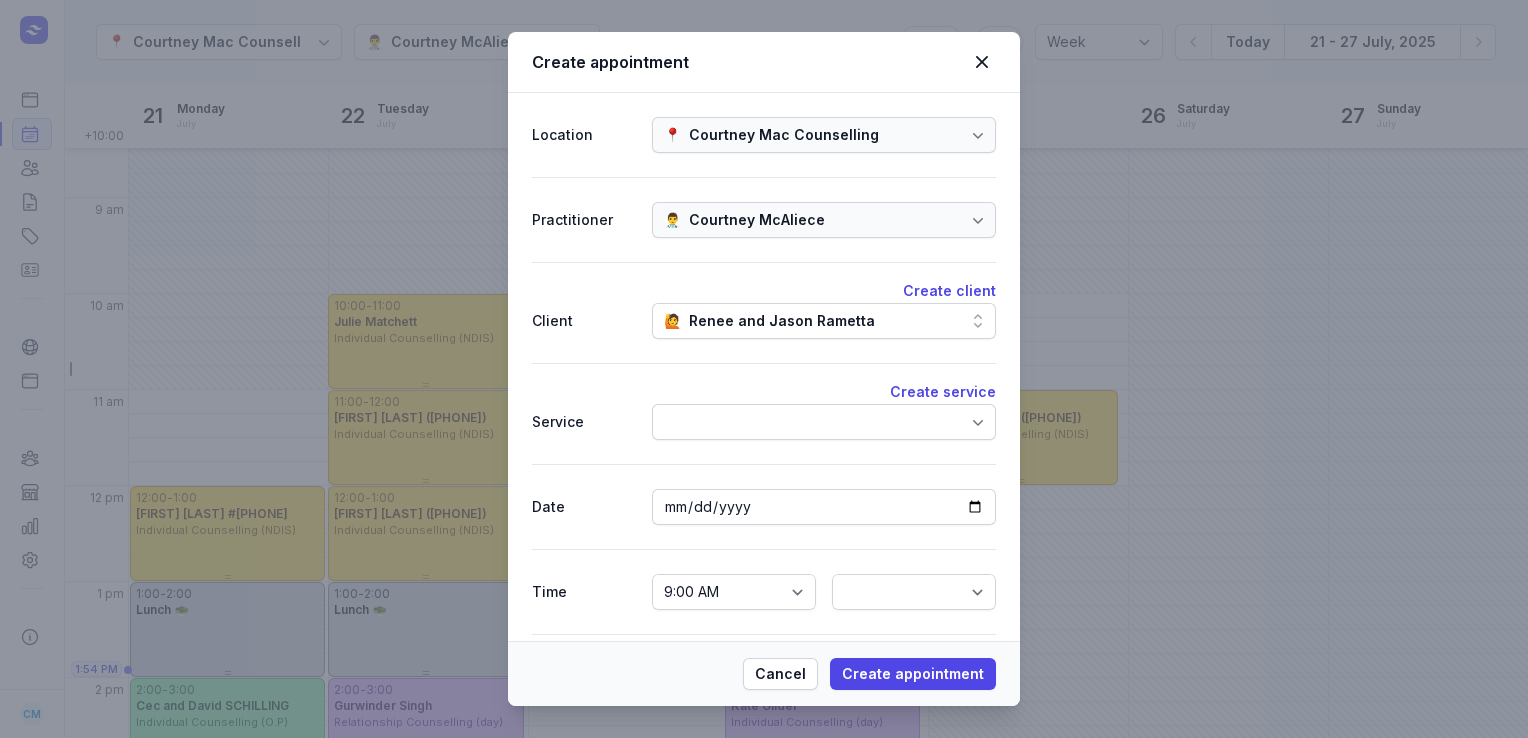 click at bounding box center (824, 422) 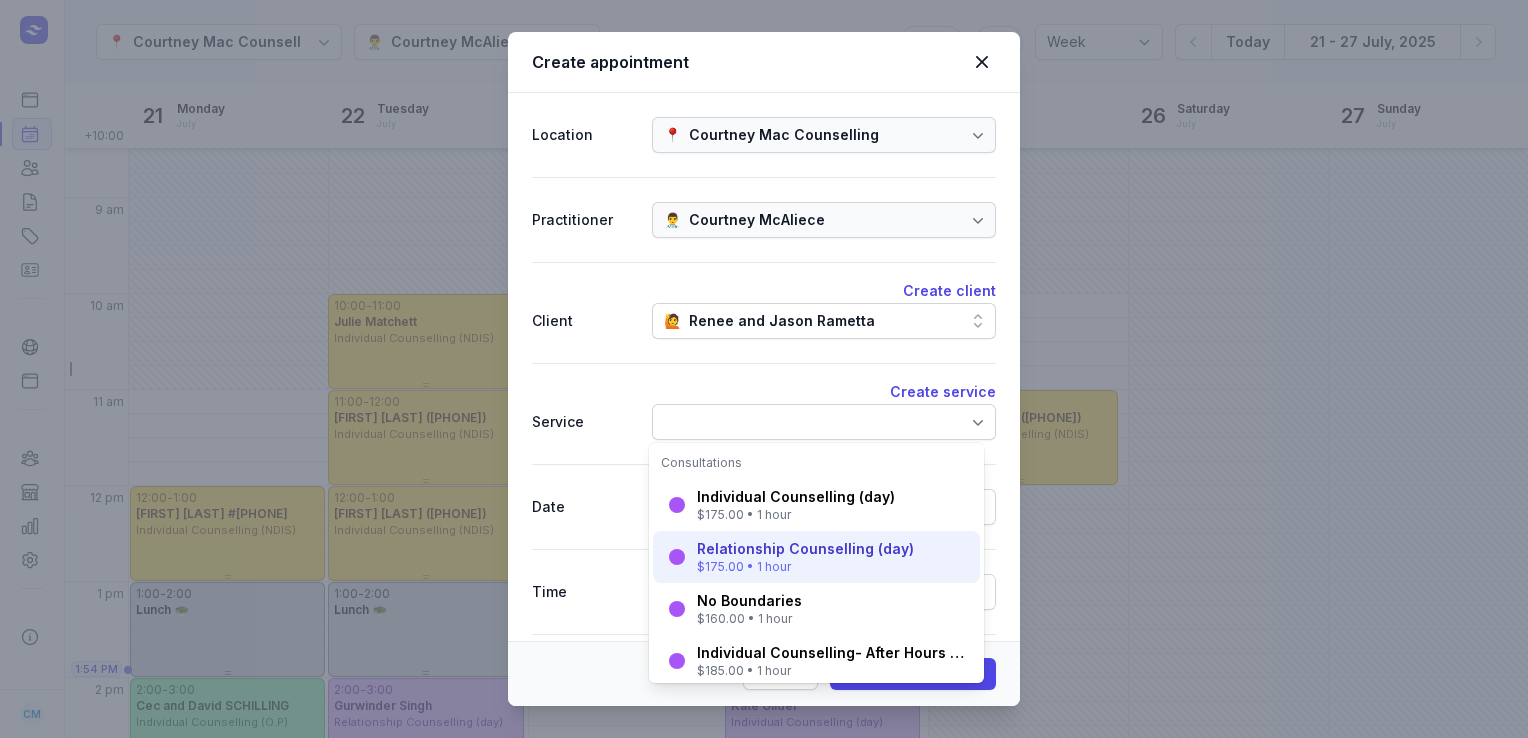 click on "$175.00 • 1 hour" at bounding box center [805, 567] 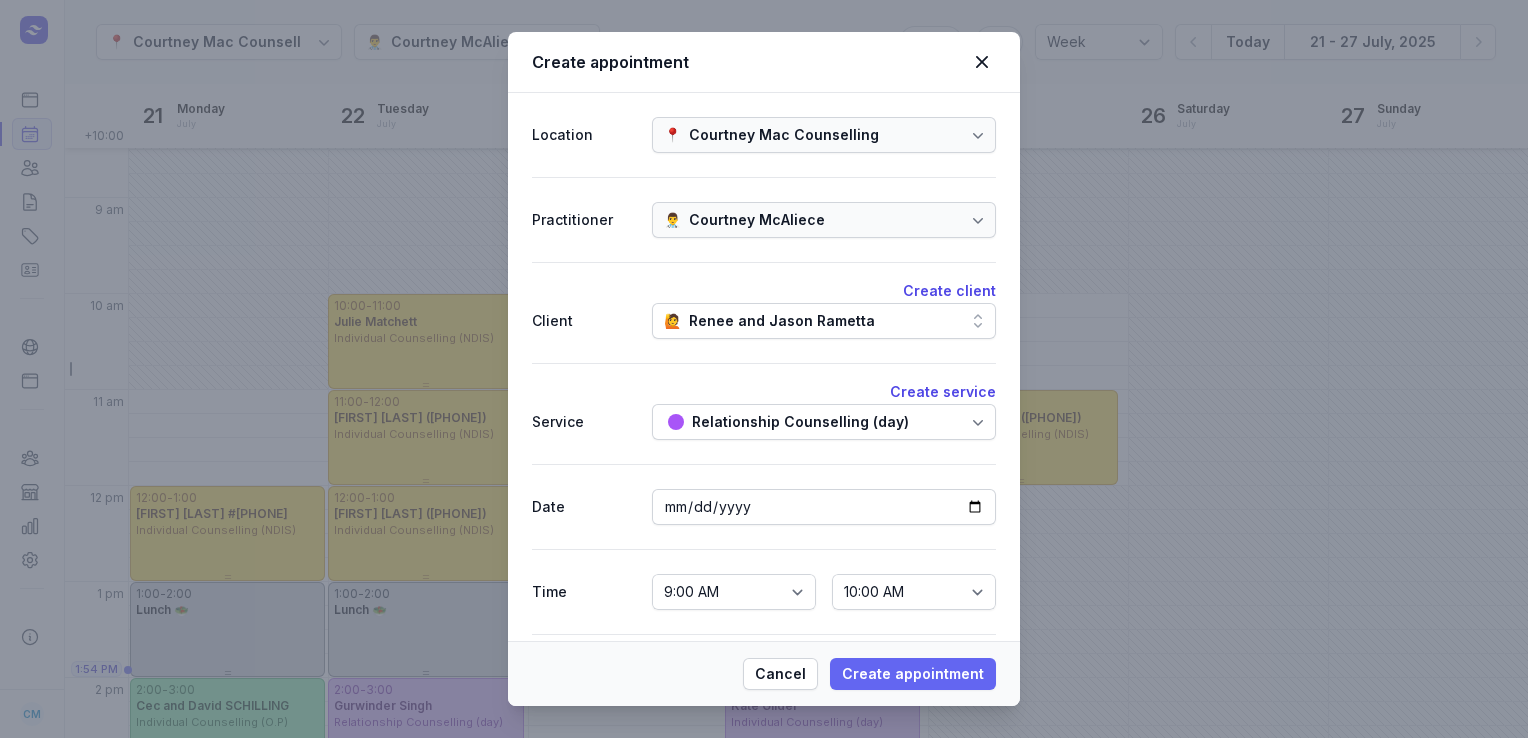 click on "Create appointment" 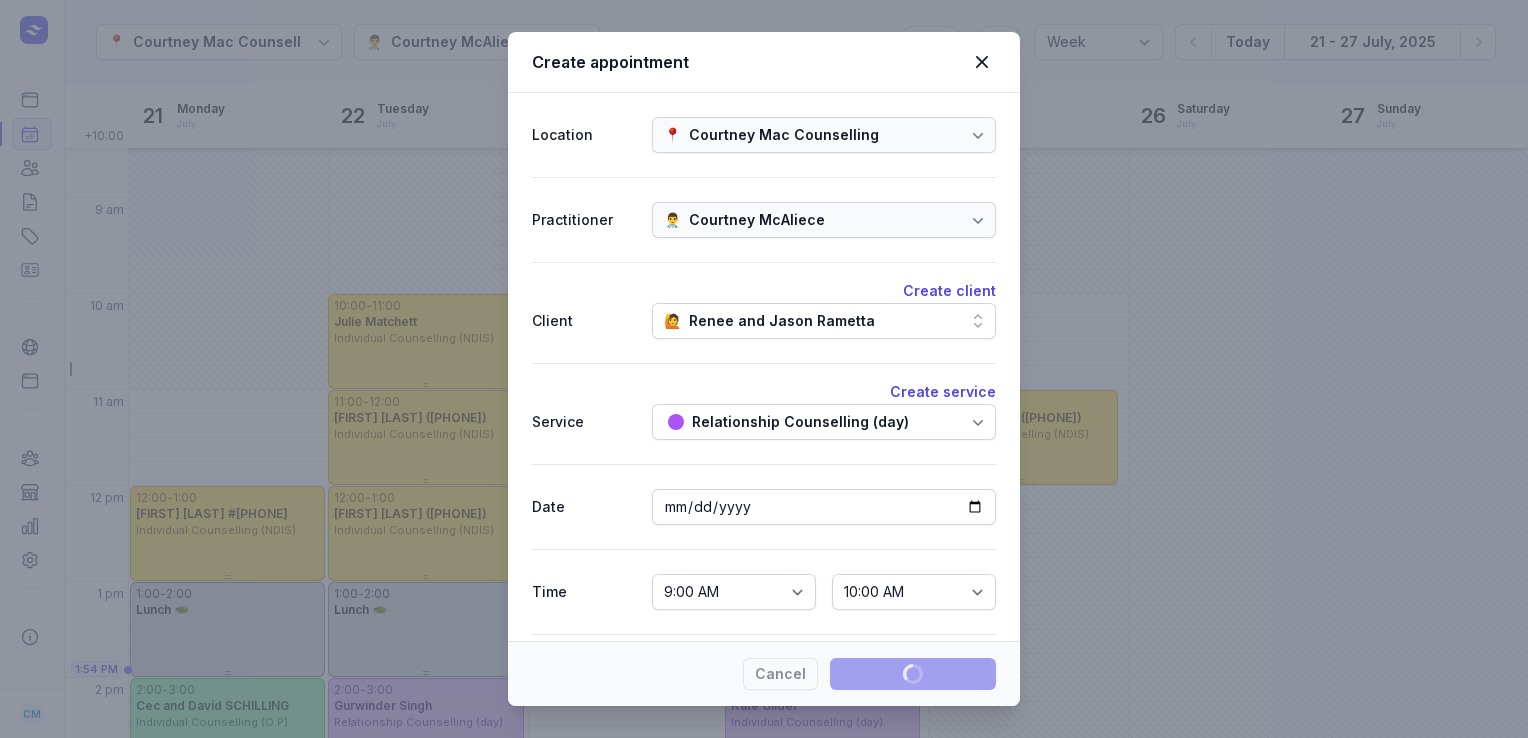 type 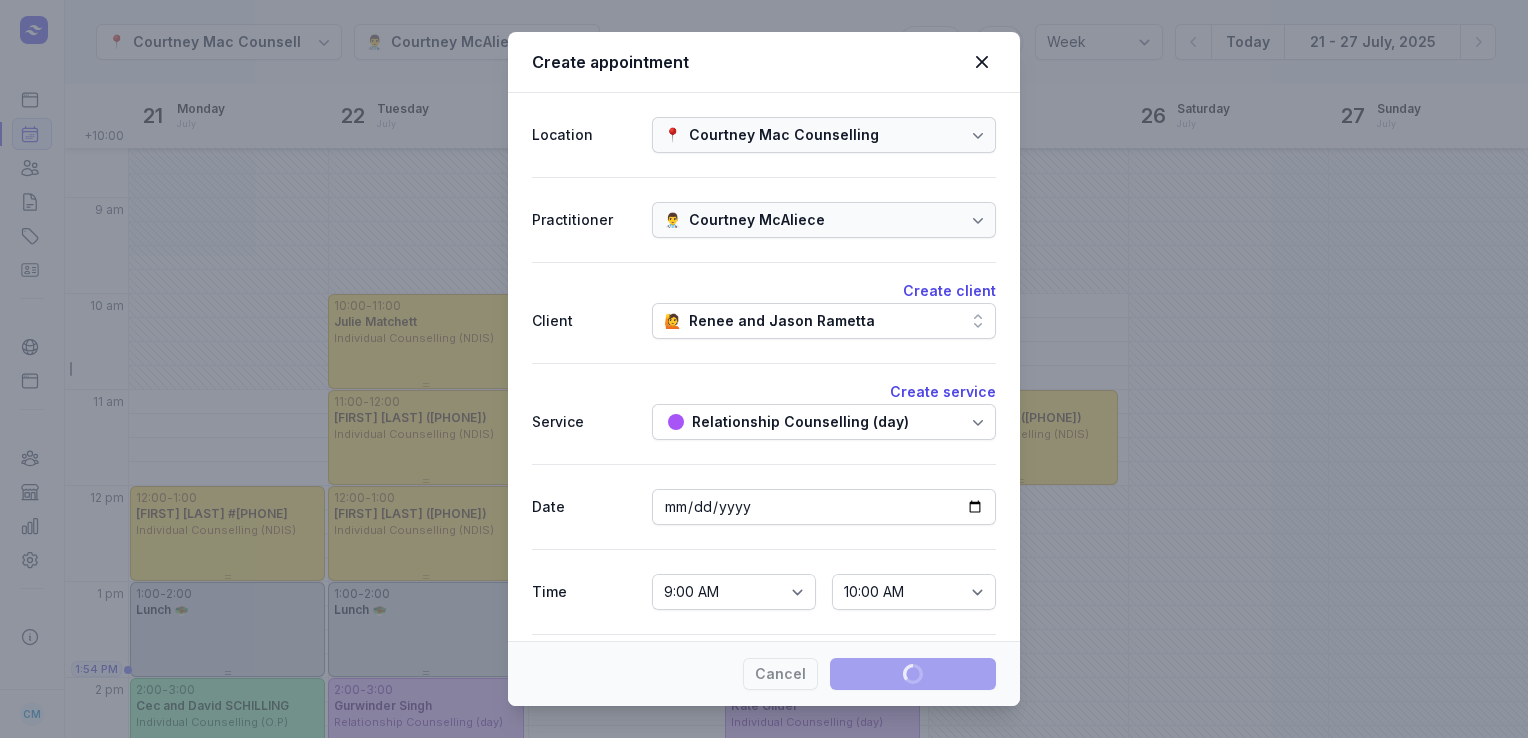 select 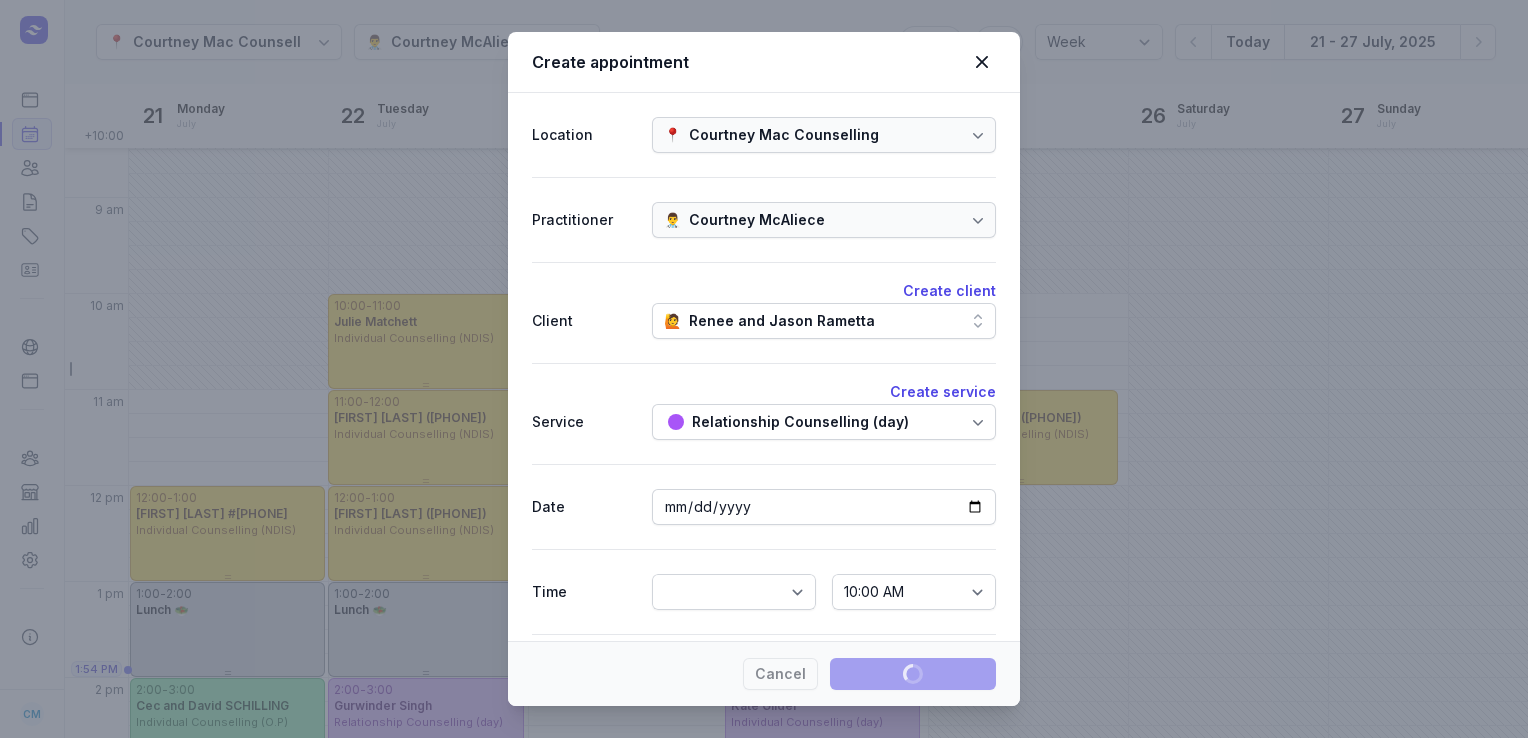select 